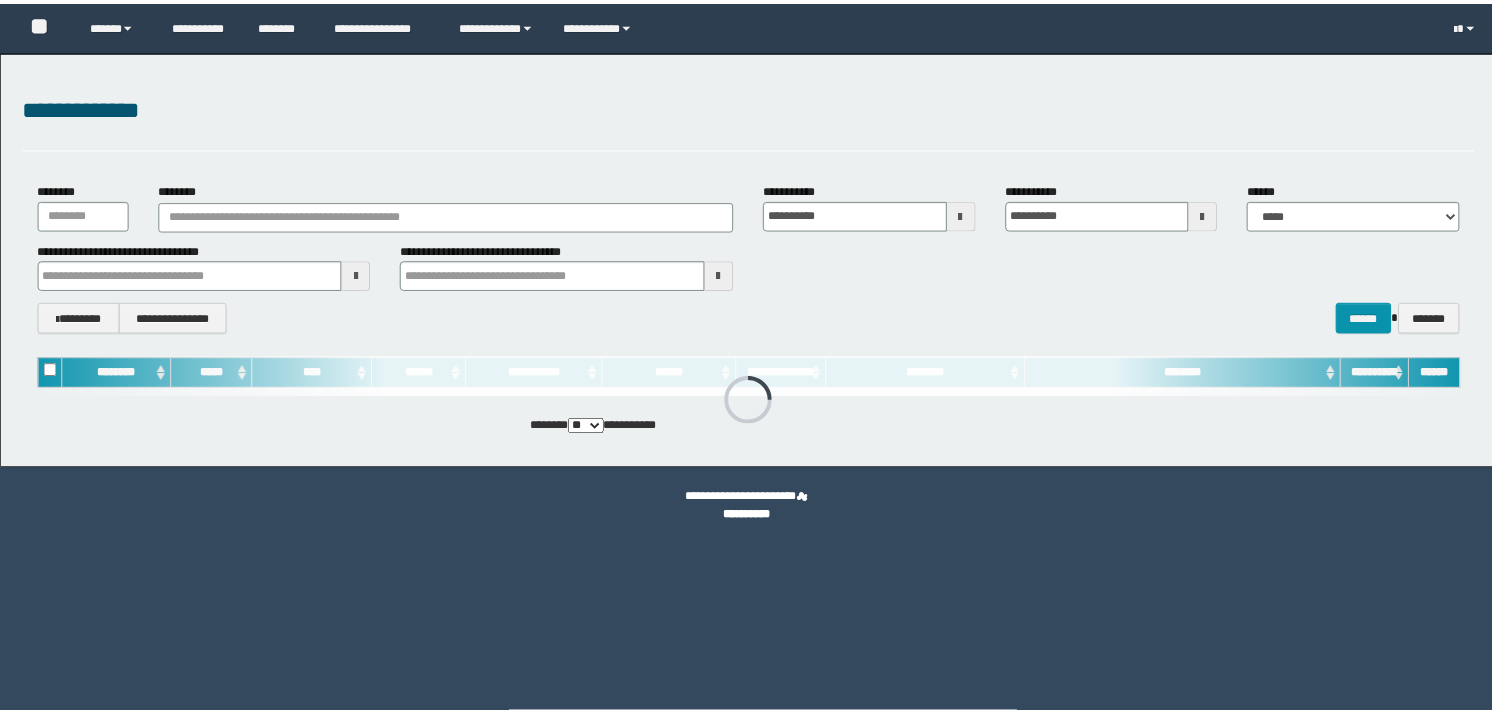 scroll, scrollTop: 0, scrollLeft: 0, axis: both 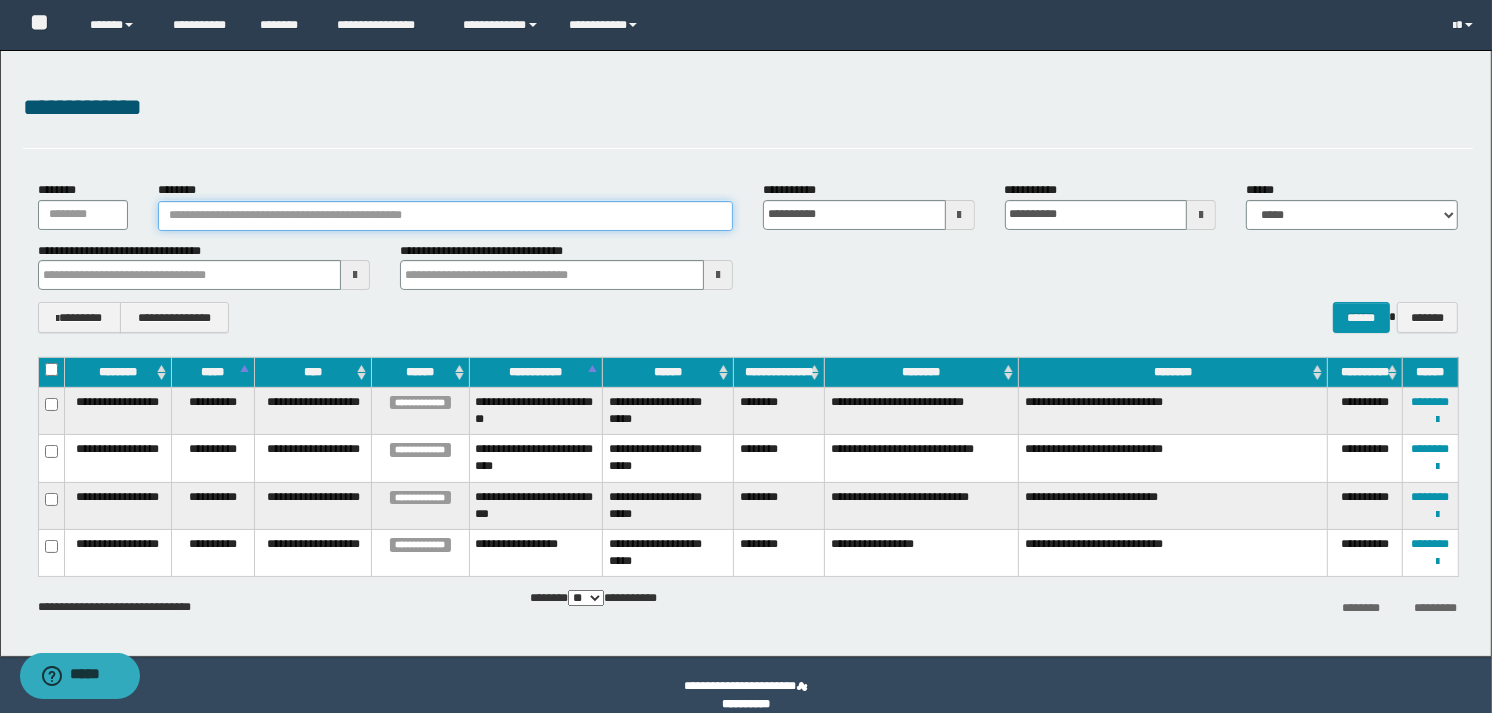 click on "********" at bounding box center [445, 216] 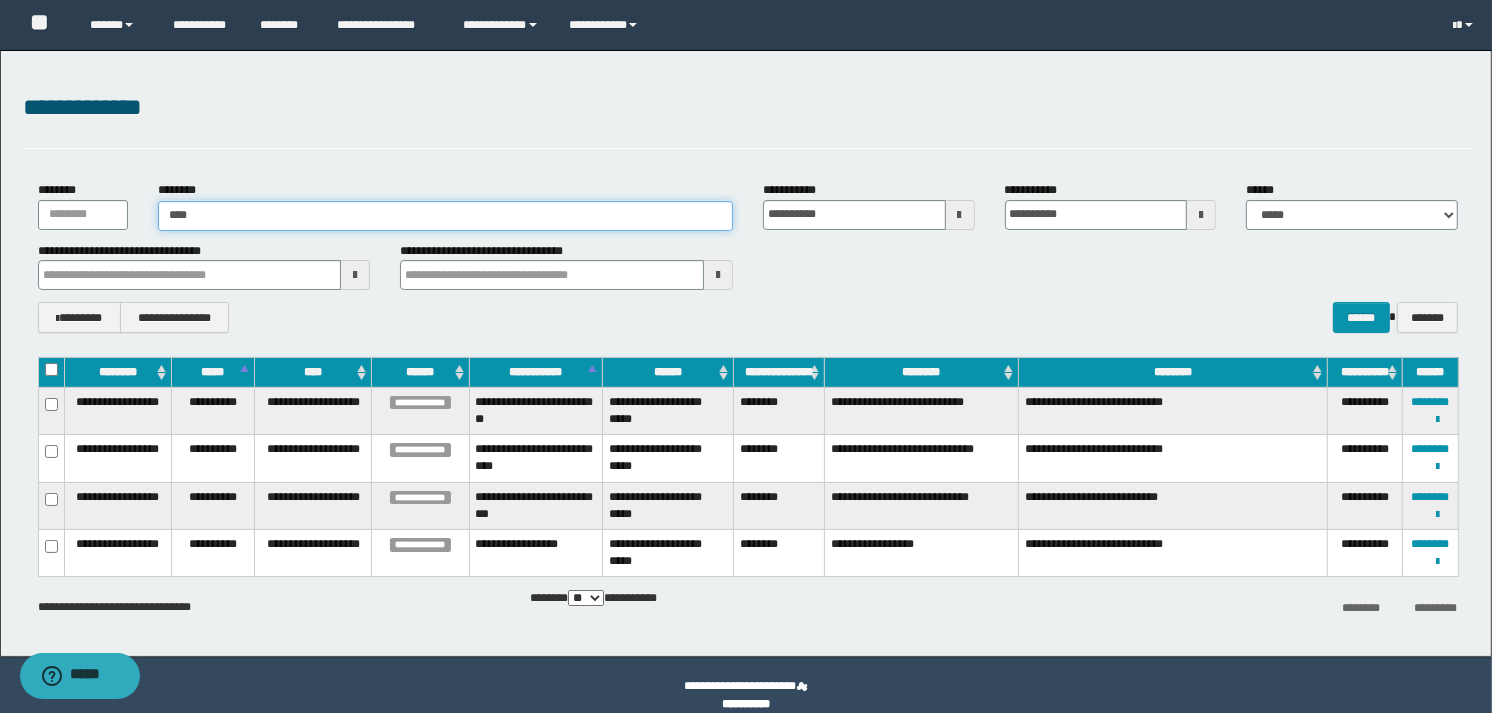 type on "*****" 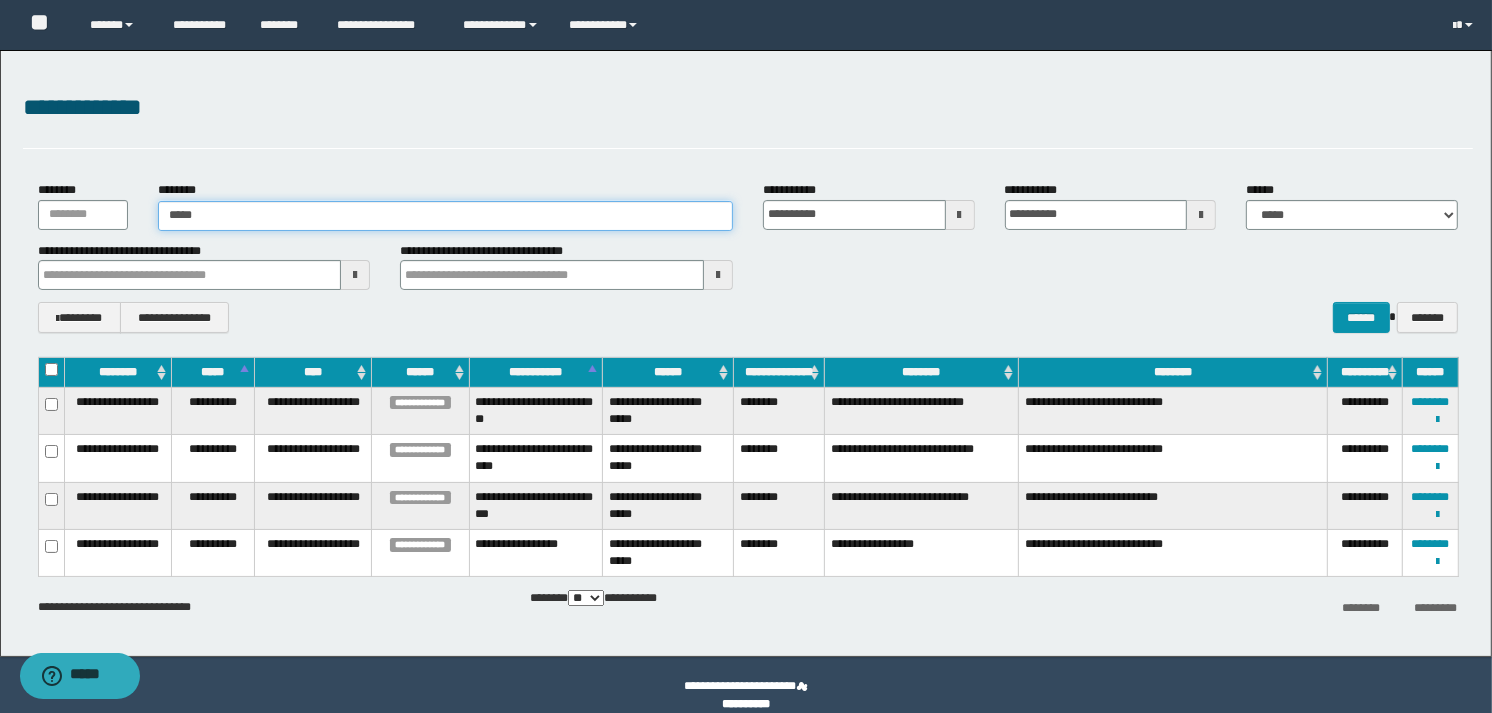 type on "*****" 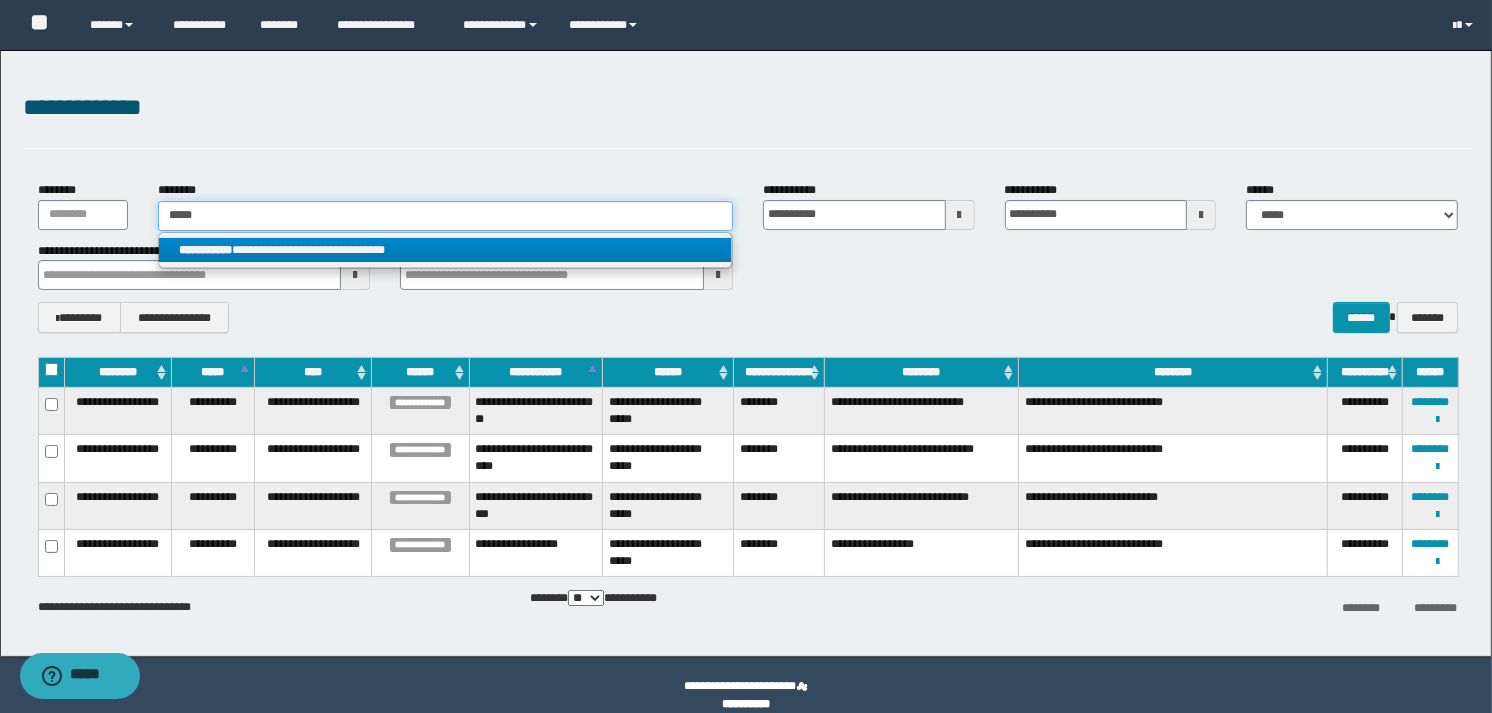 type on "*****" 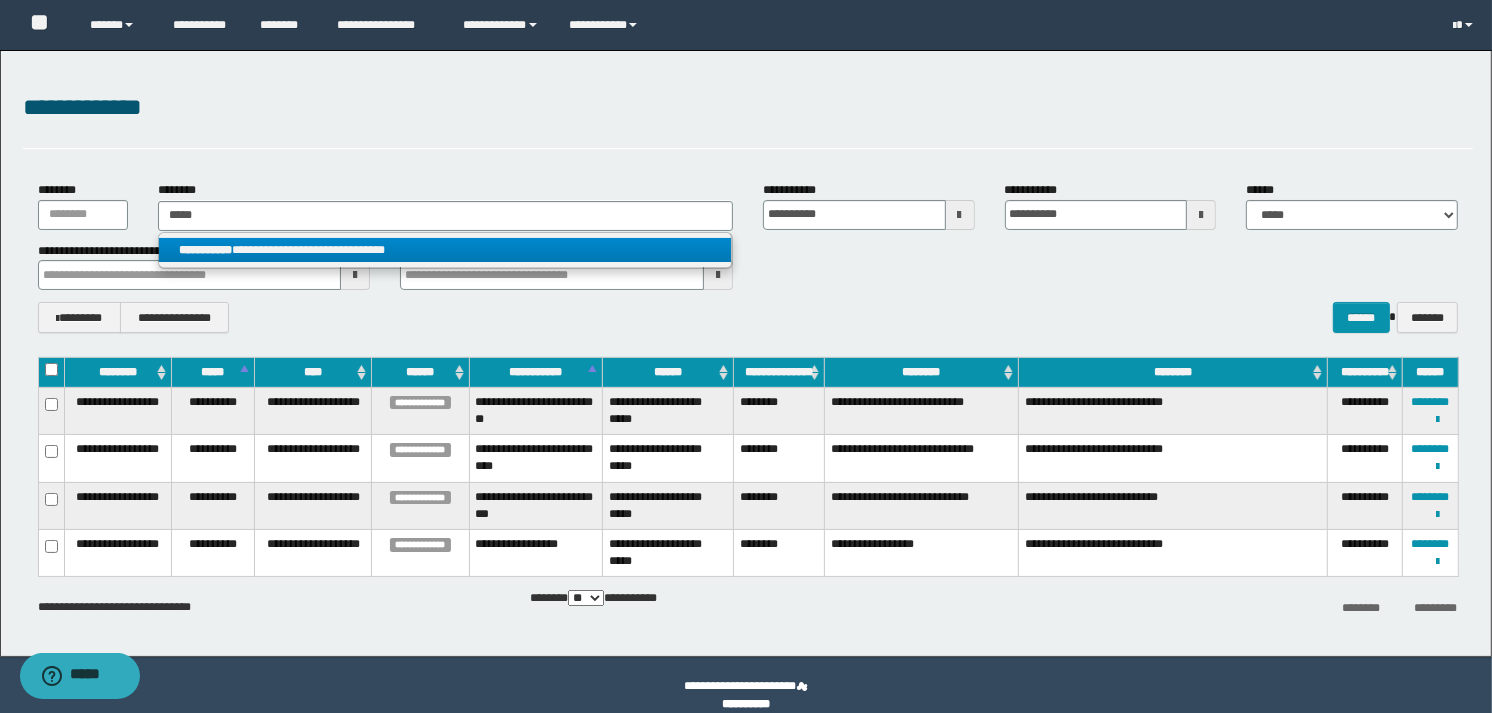 click on "**********" at bounding box center [445, 250] 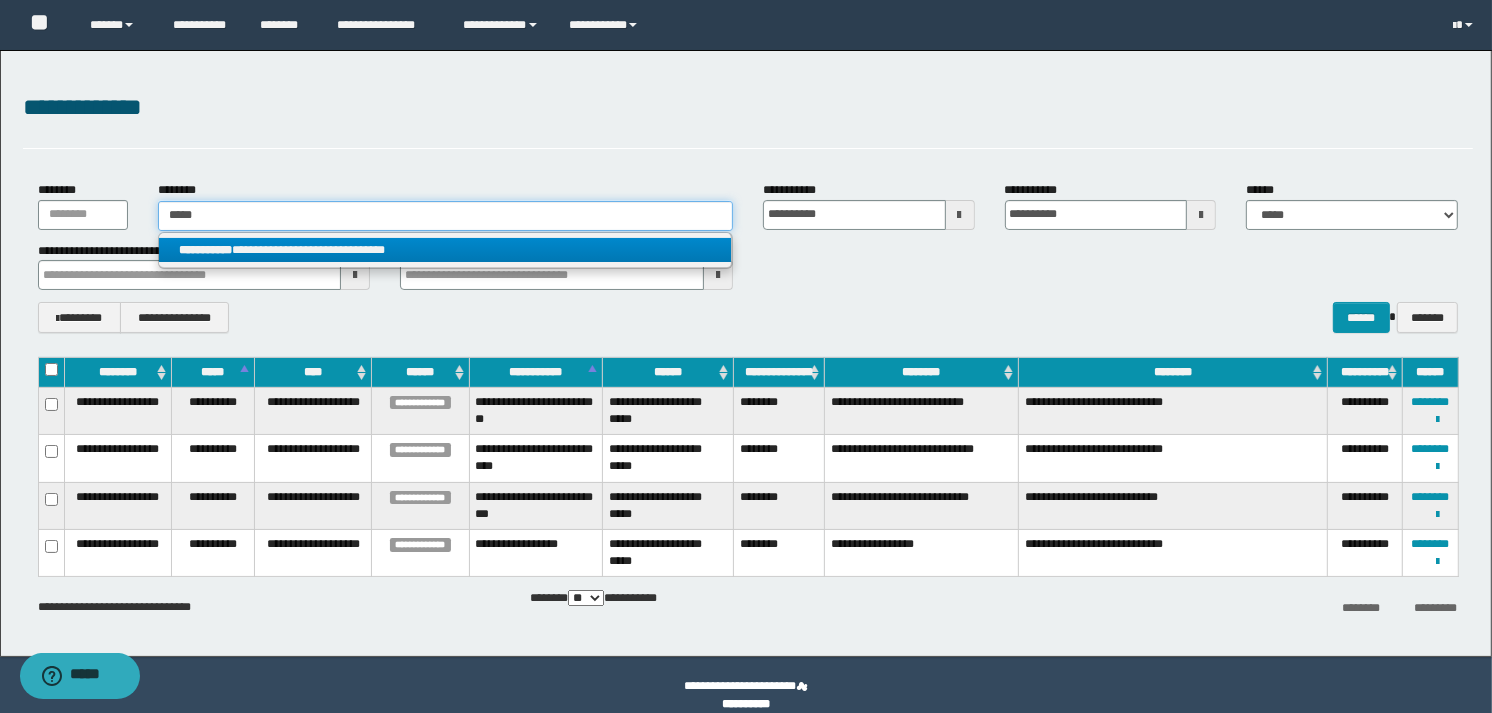 type 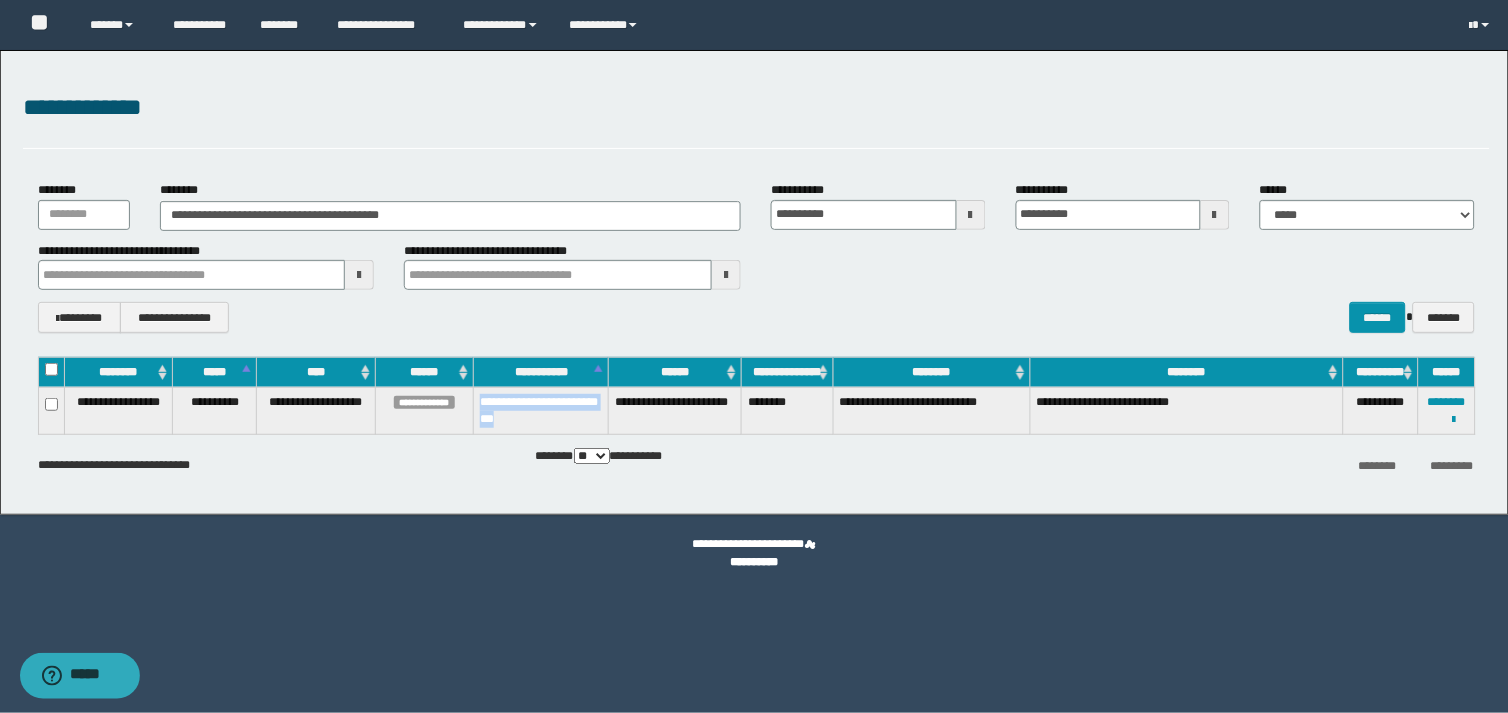 drag, startPoint x: 592, startPoint y: 424, endPoint x: 477, endPoint y: 403, distance: 116.901665 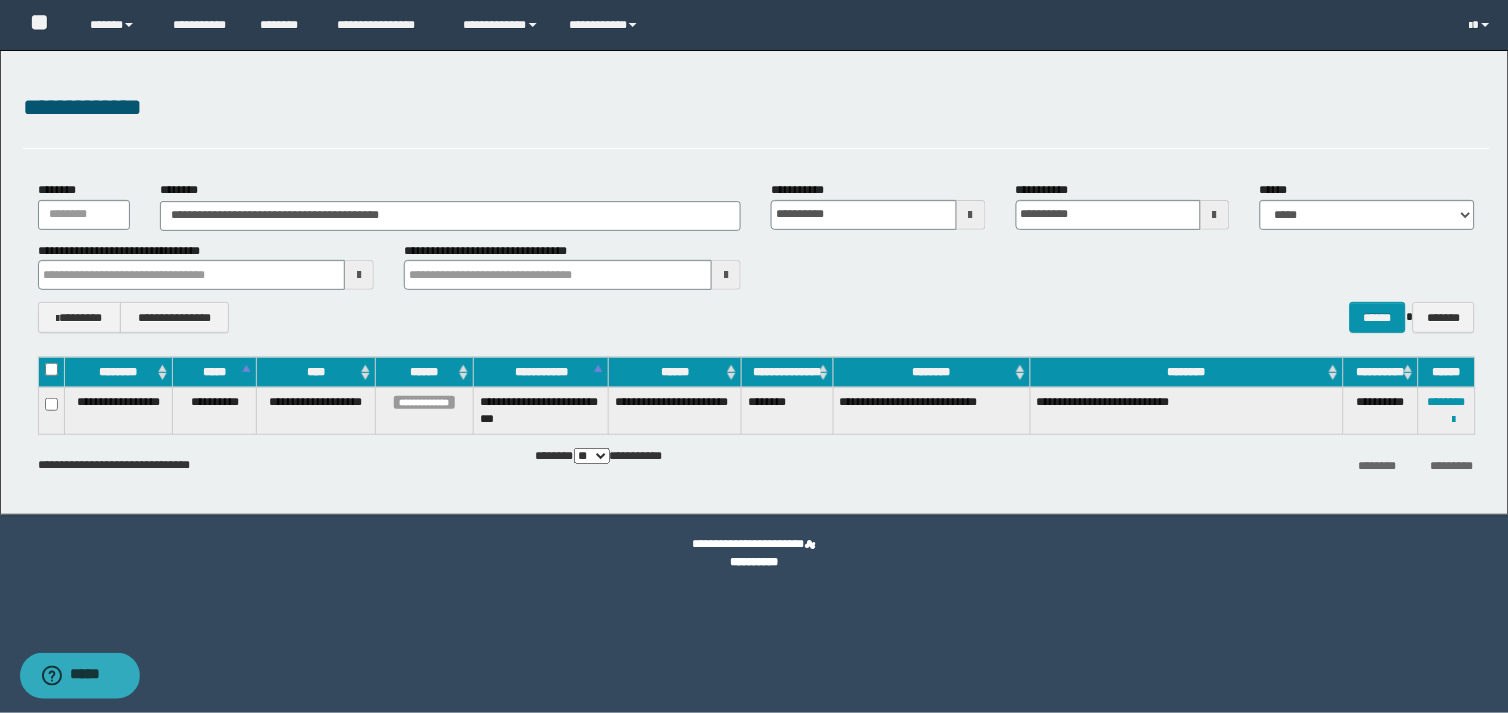 click on "**********" at bounding box center (754, 554) 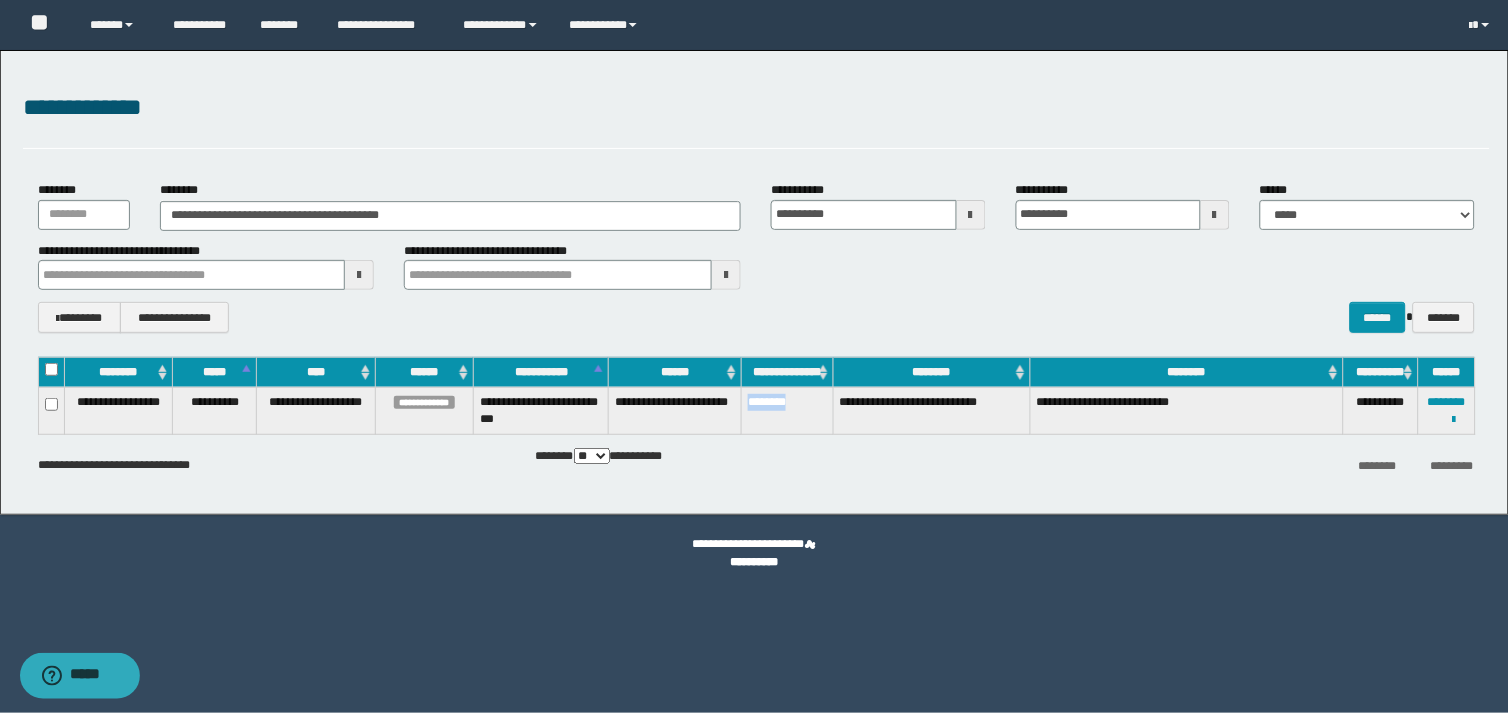 drag, startPoint x: 814, startPoint y: 402, endPoint x: 750, endPoint y: 403, distance: 64.00781 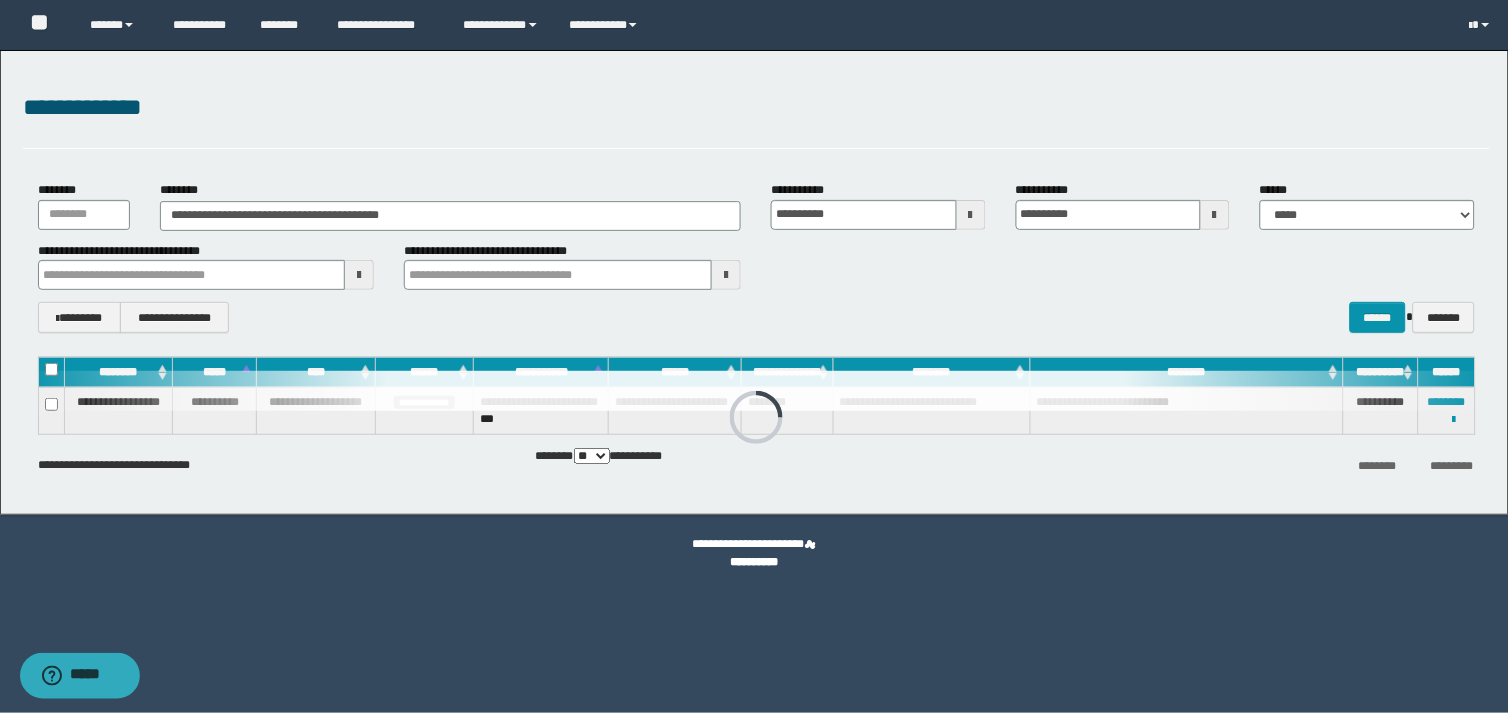 click on "**********" at bounding box center [756, 266] 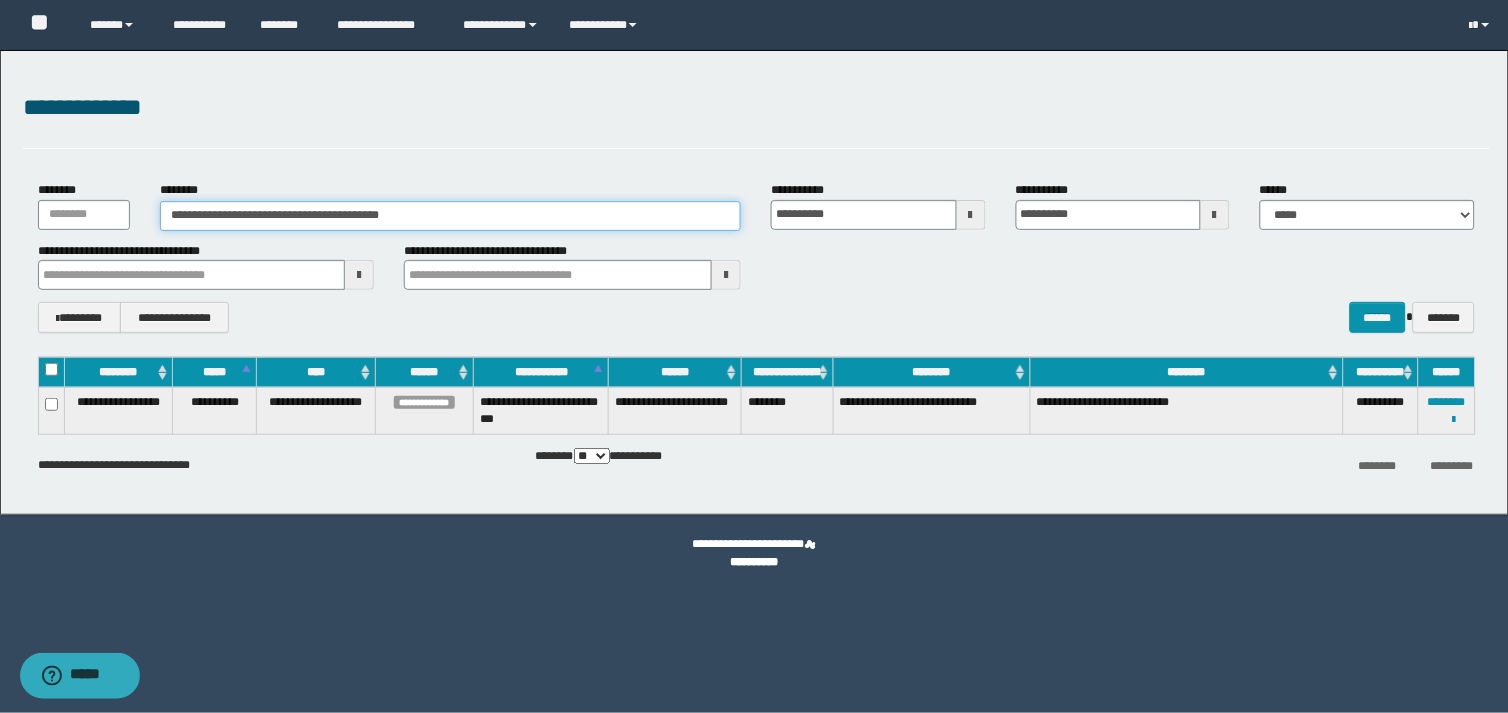 click on "**********" at bounding box center [450, 216] 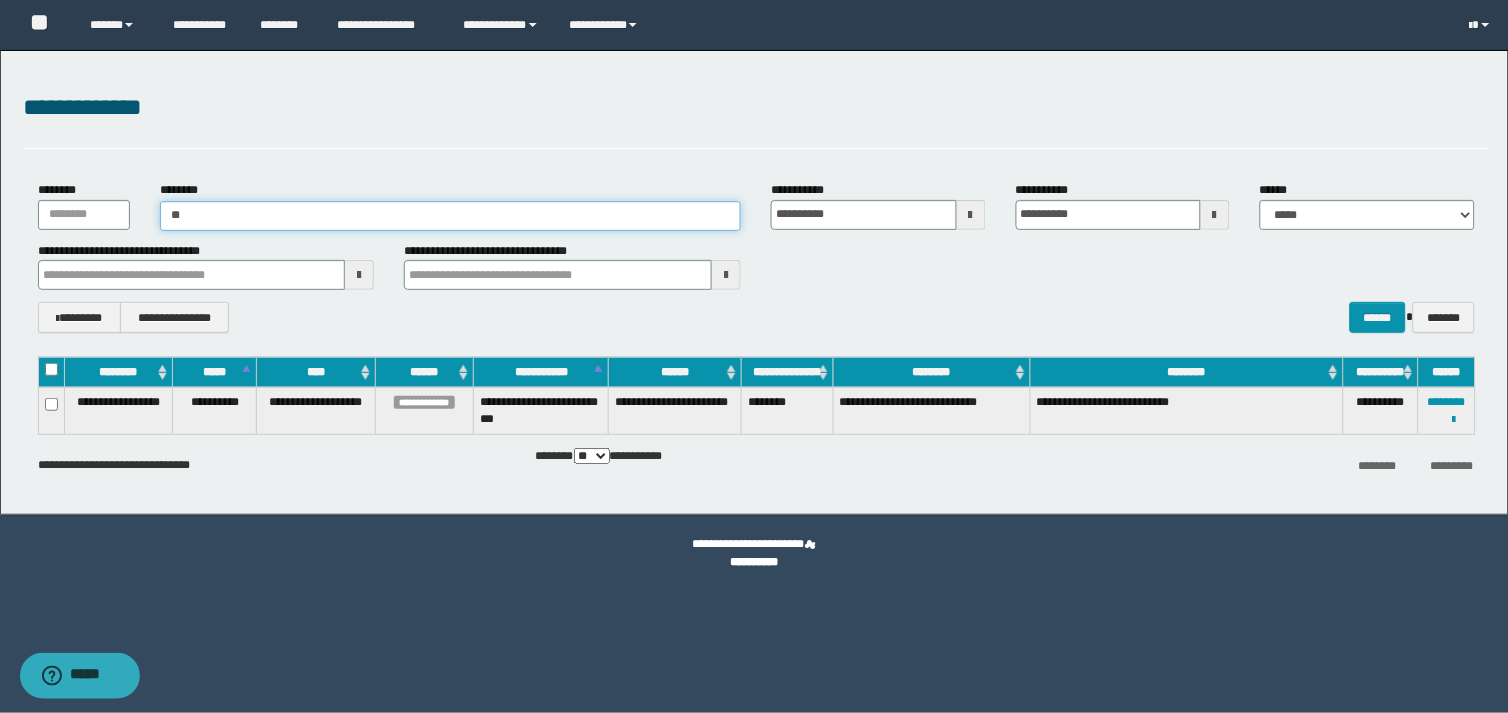 type on "*" 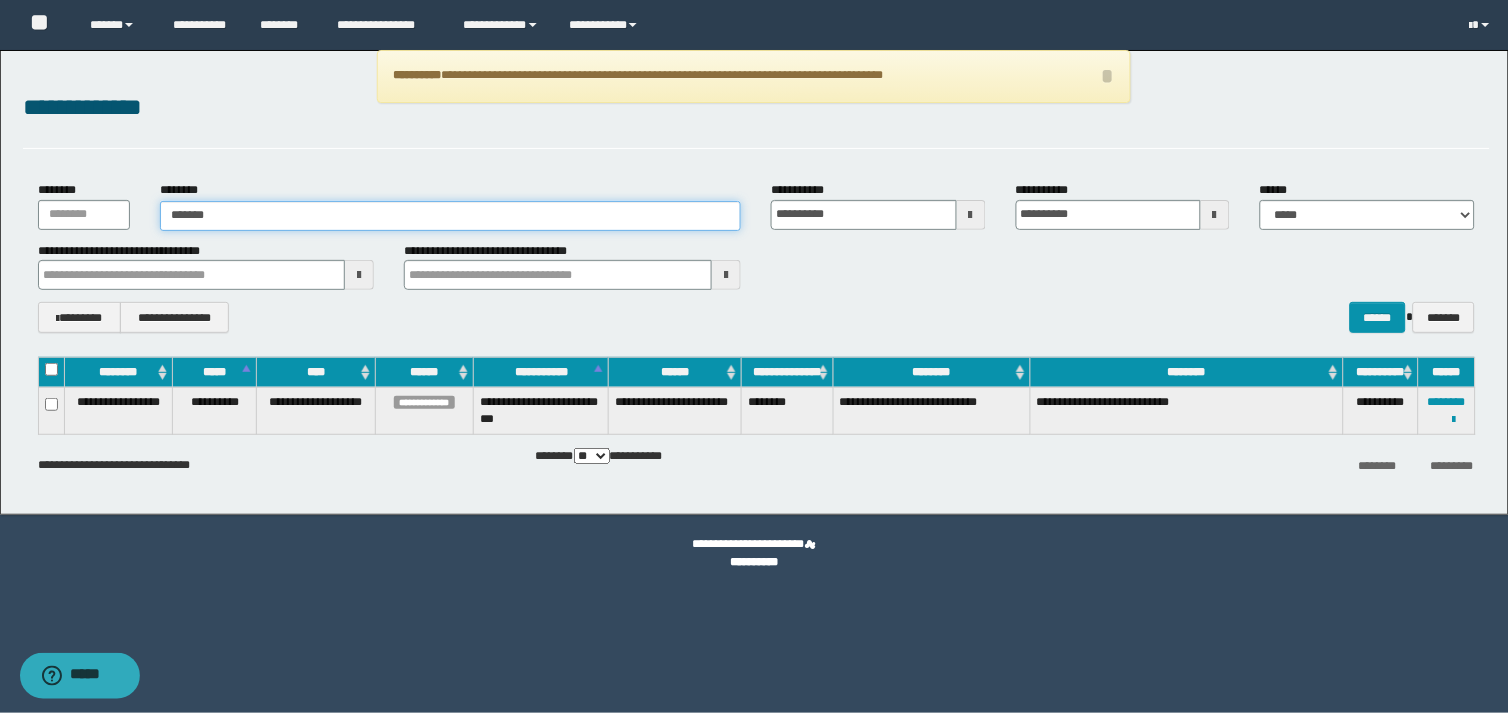 type on "********" 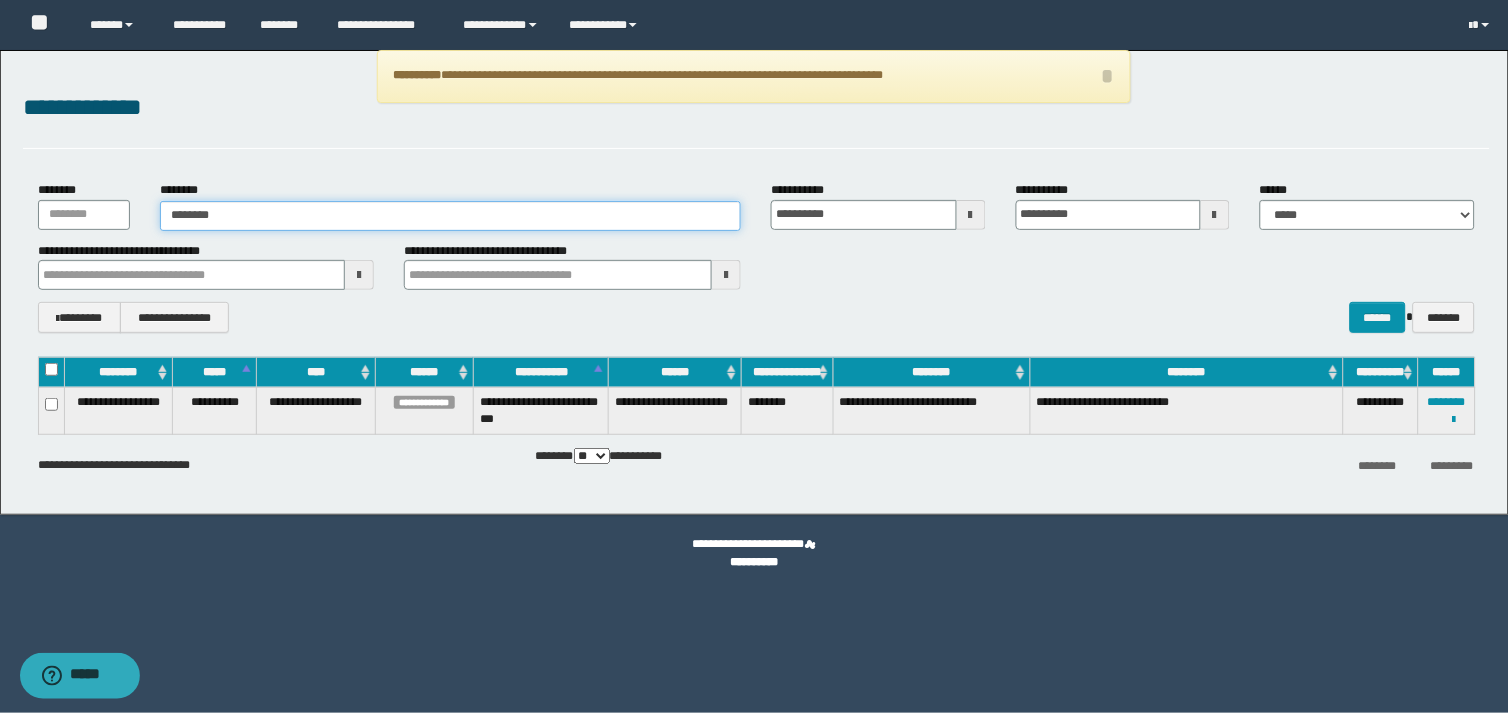 type on "********" 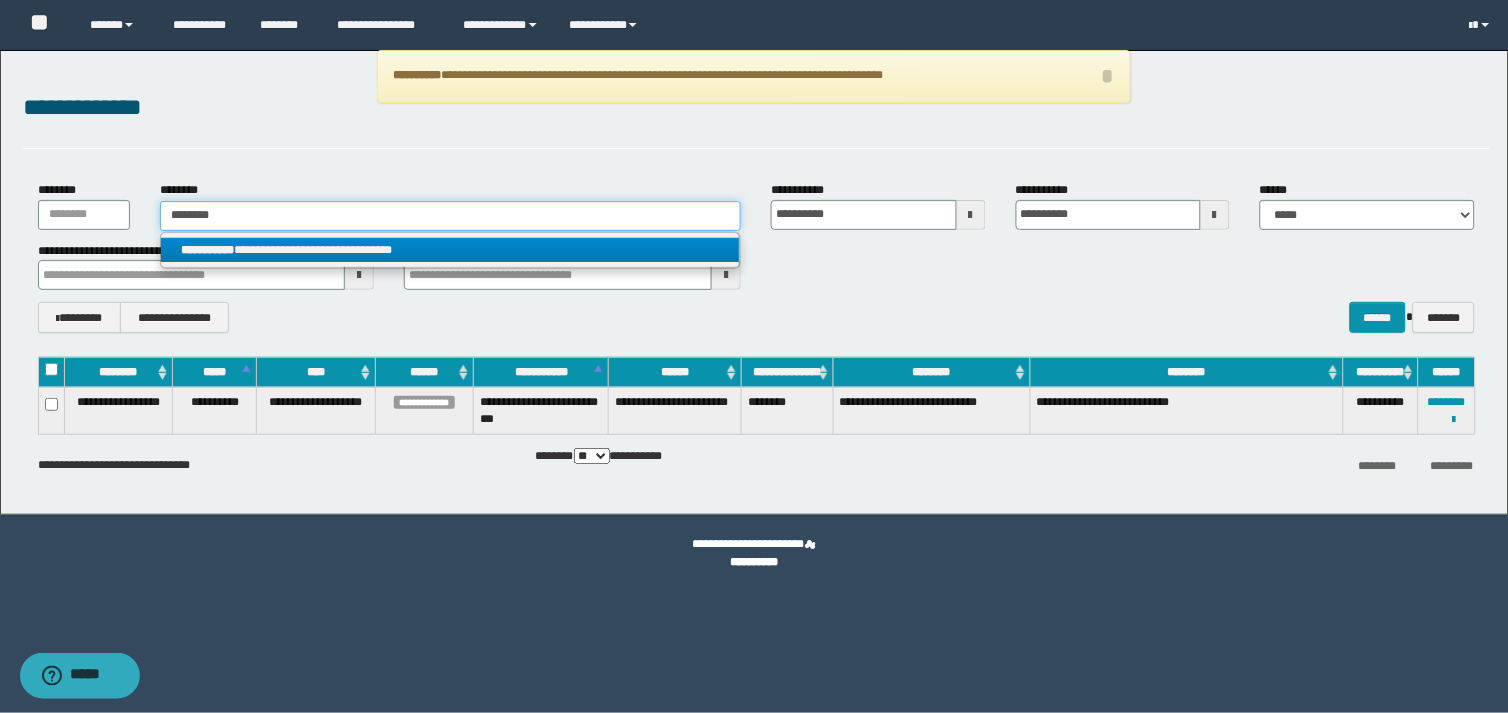 type on "********" 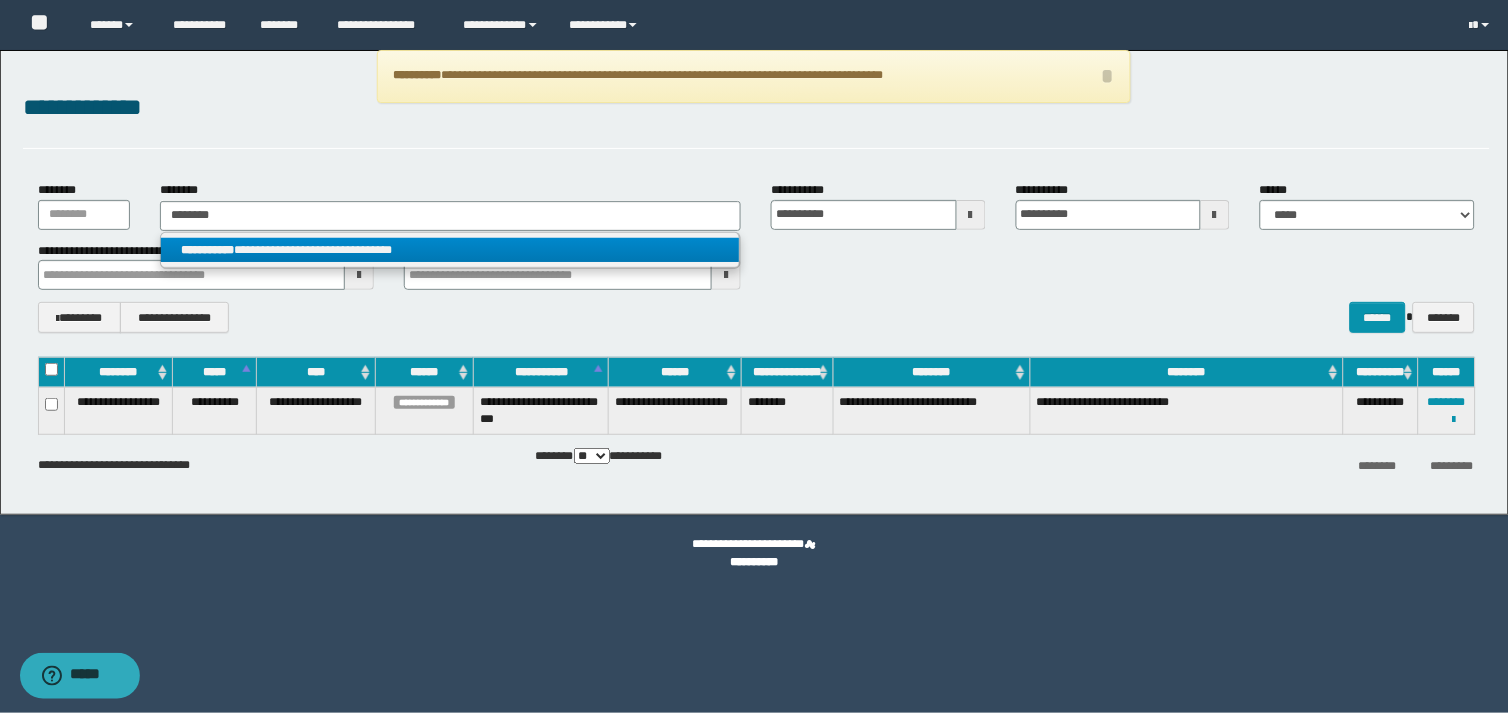 click on "**********" at bounding box center [450, 250] 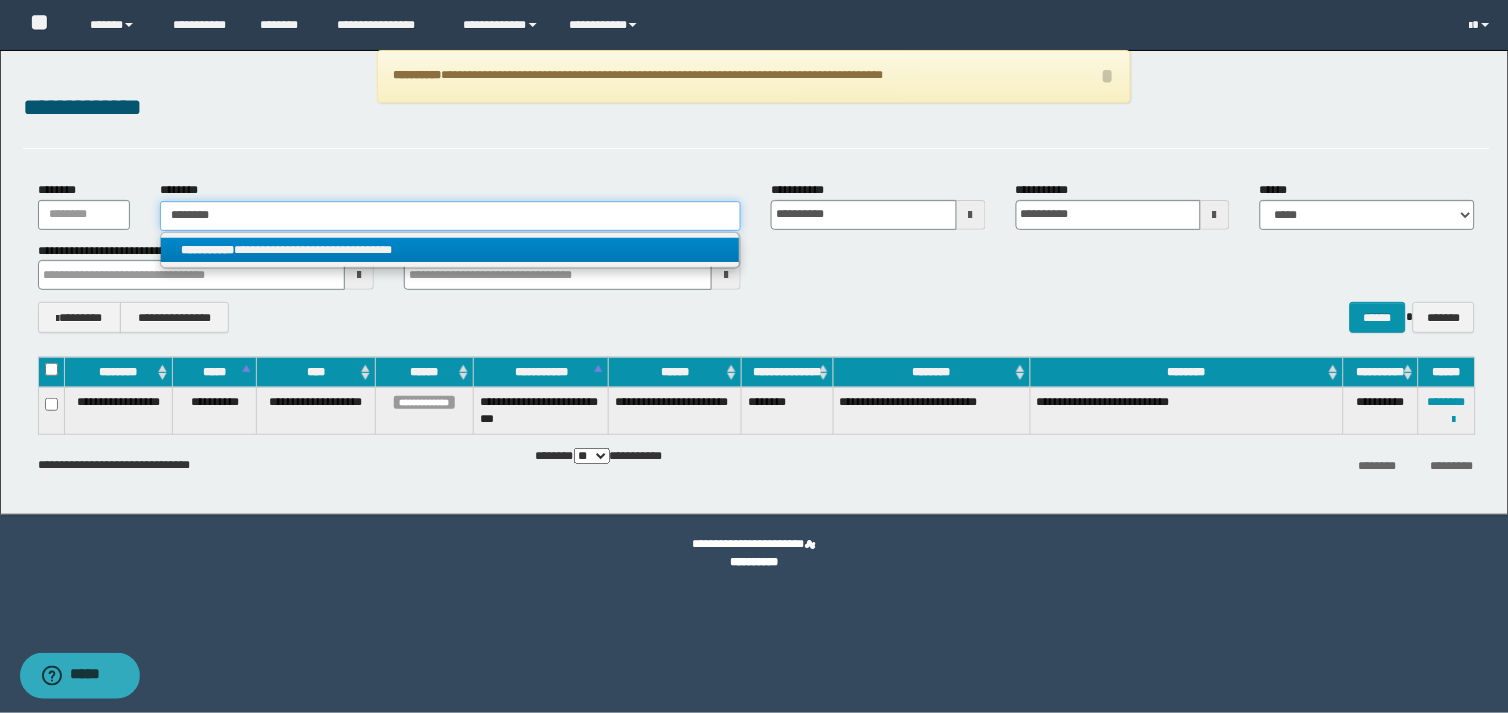 type 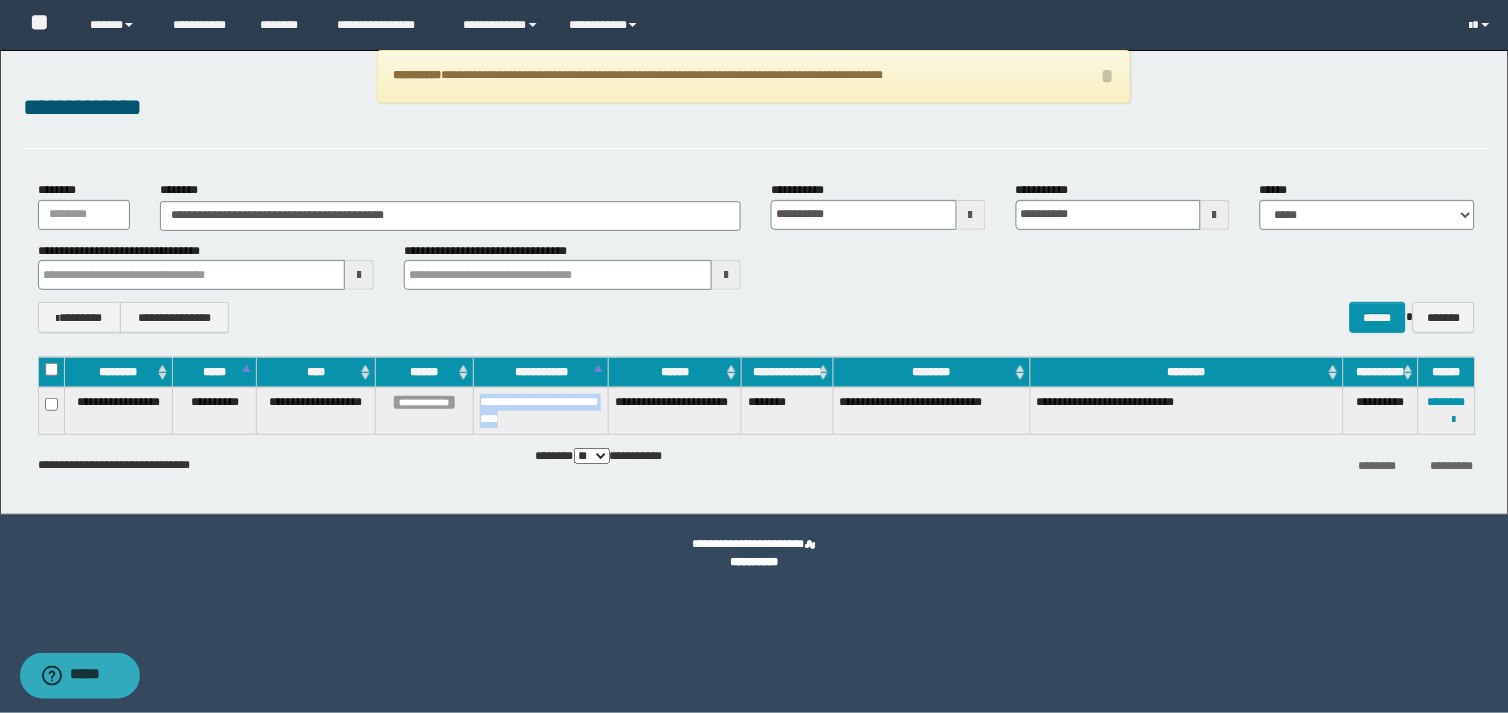 drag, startPoint x: 601, startPoint y: 420, endPoint x: 480, endPoint y: 404, distance: 122.05327 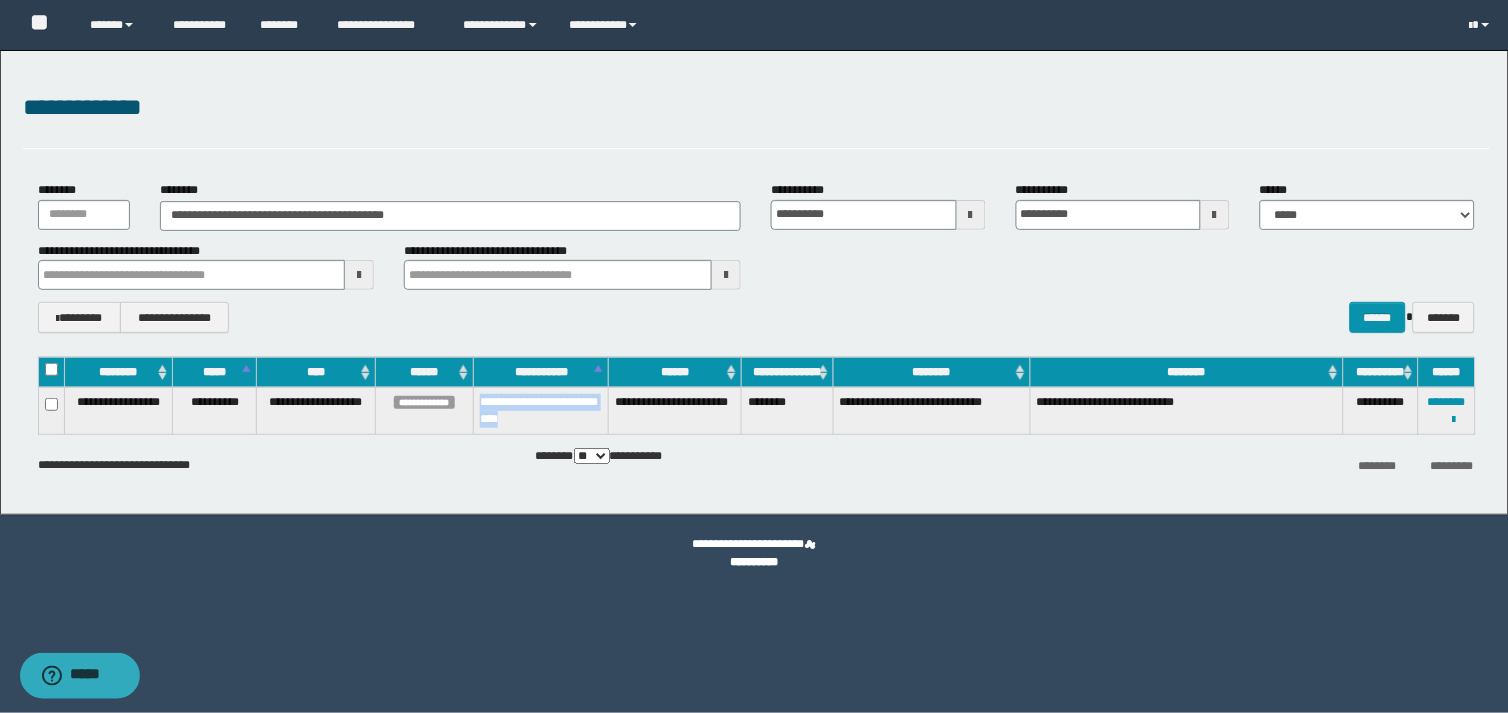 click on "**********" at bounding box center [754, 356] 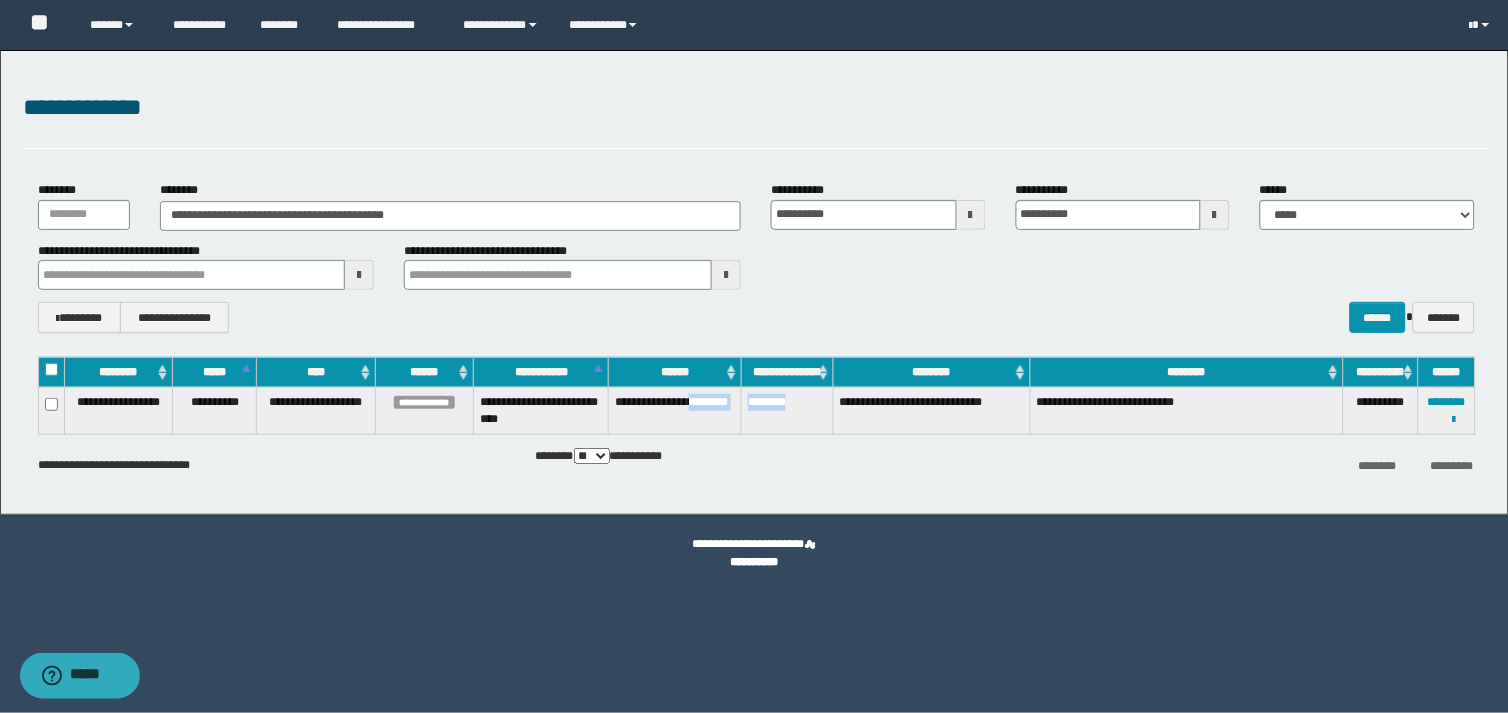 drag, startPoint x: 806, startPoint y: 401, endPoint x: 736, endPoint y: 400, distance: 70.00714 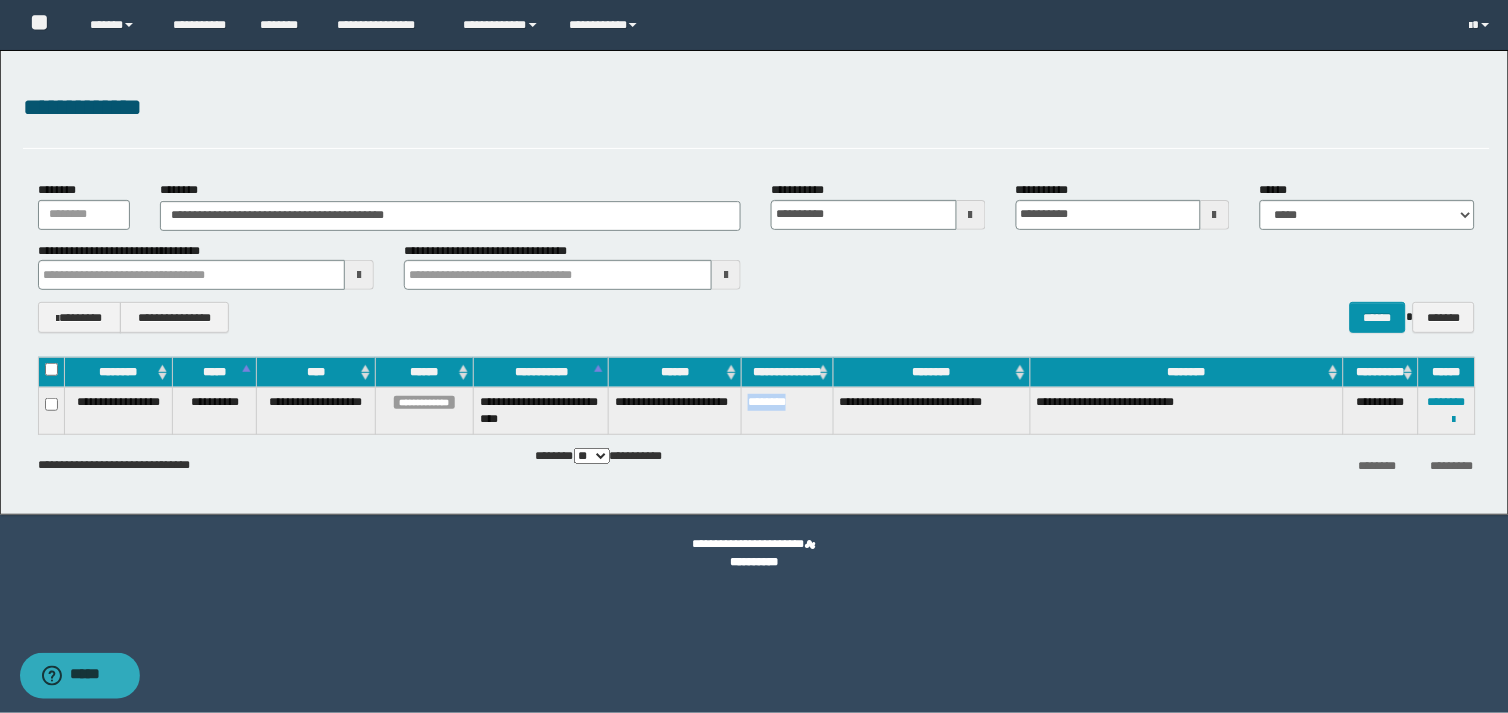drag, startPoint x: 810, startPoint y: 402, endPoint x: 746, endPoint y: 401, distance: 64.00781 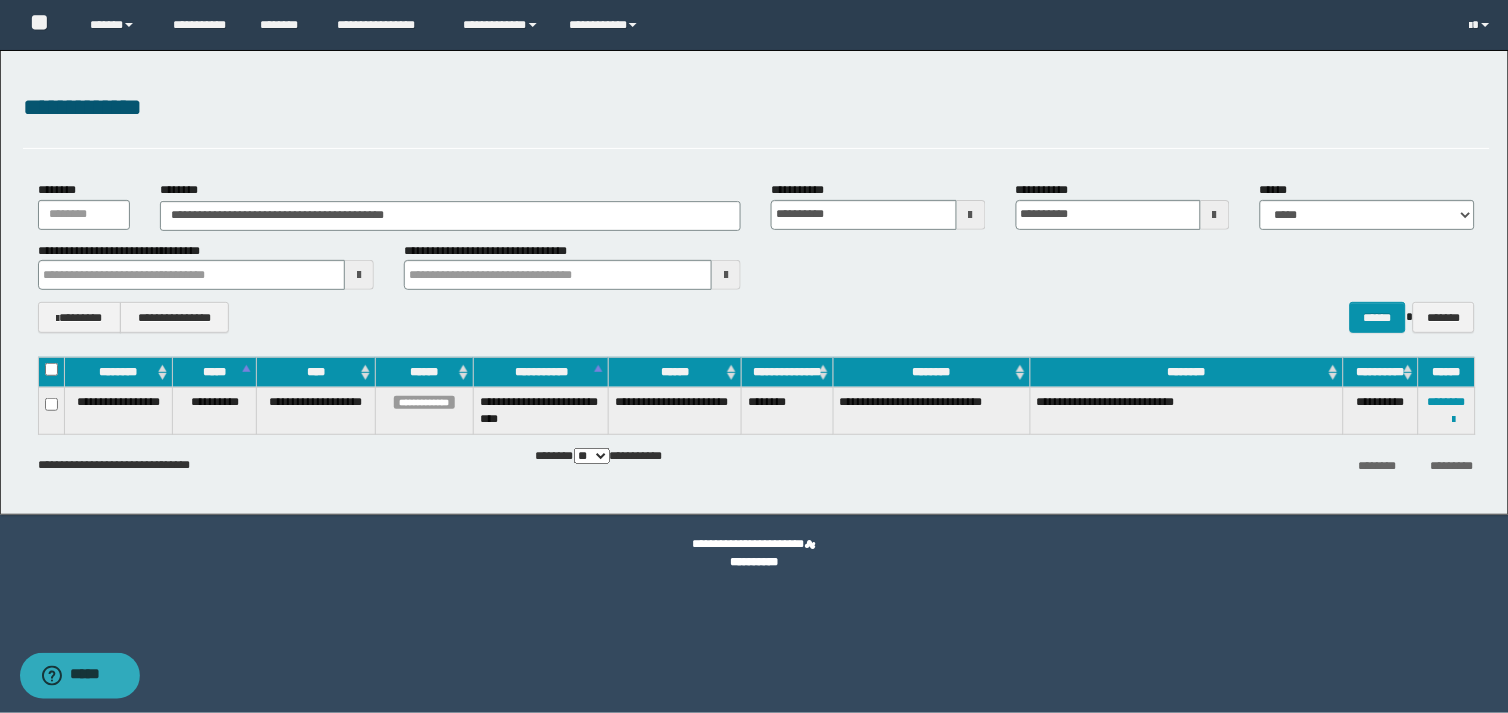 click on "**********" at bounding box center (754, 554) 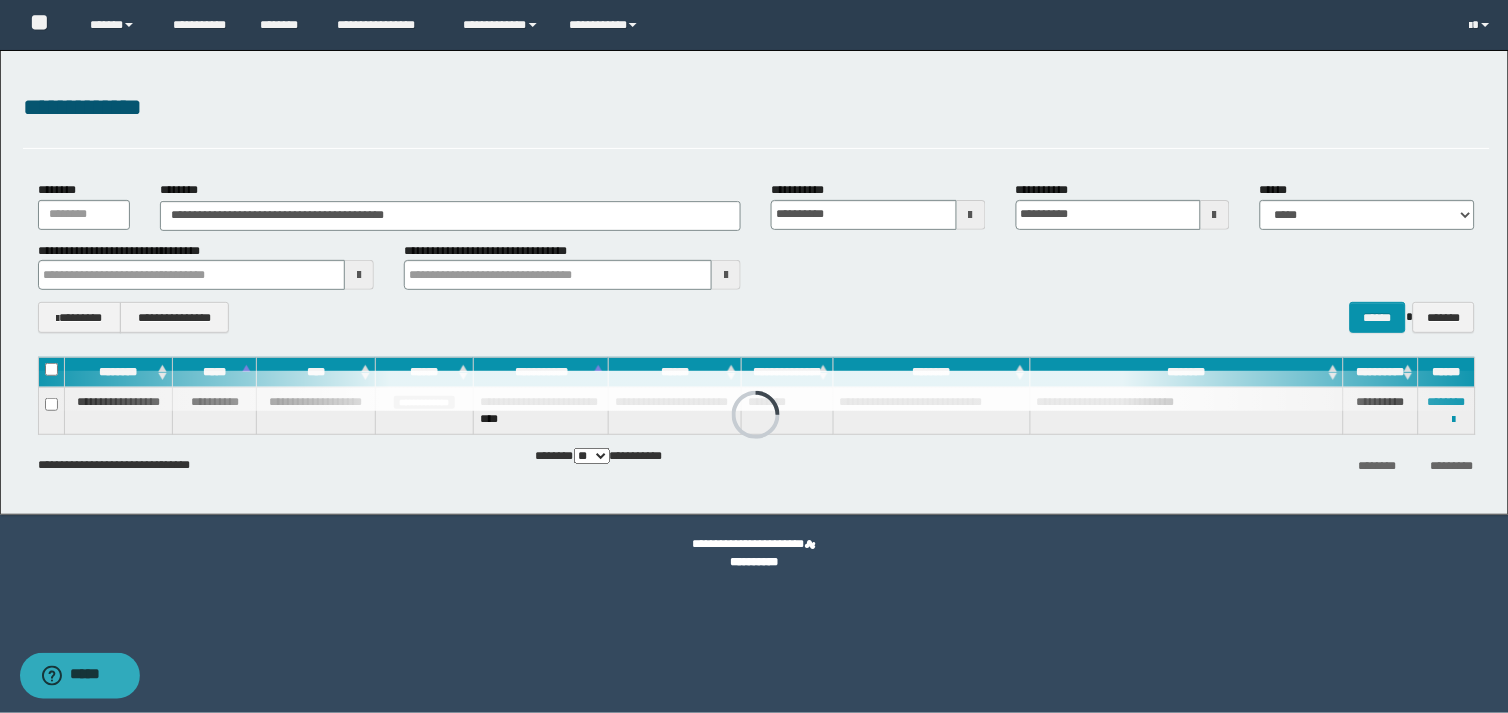 click on "**********" at bounding box center [756, 108] 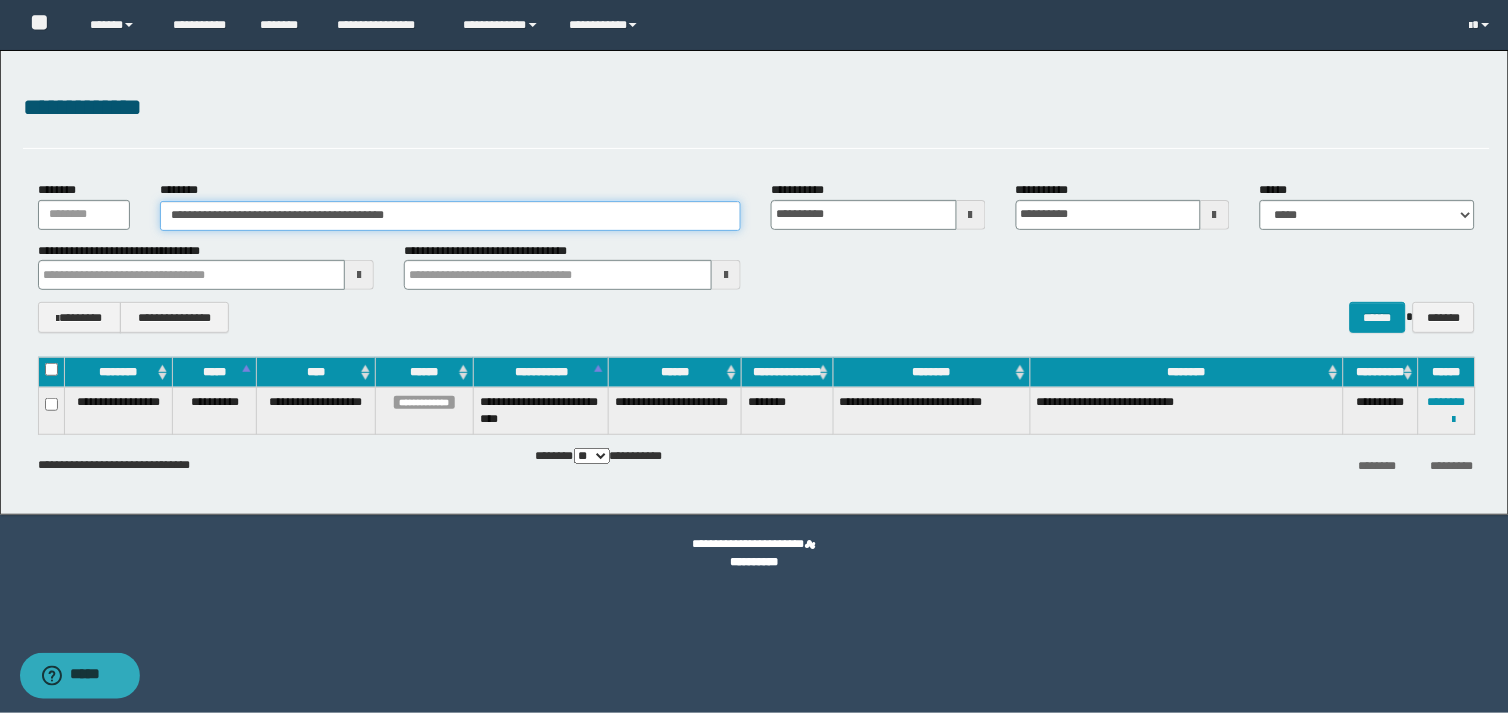 drag, startPoint x: 456, startPoint y: 213, endPoint x: -5, endPoint y: 264, distance: 463.81247 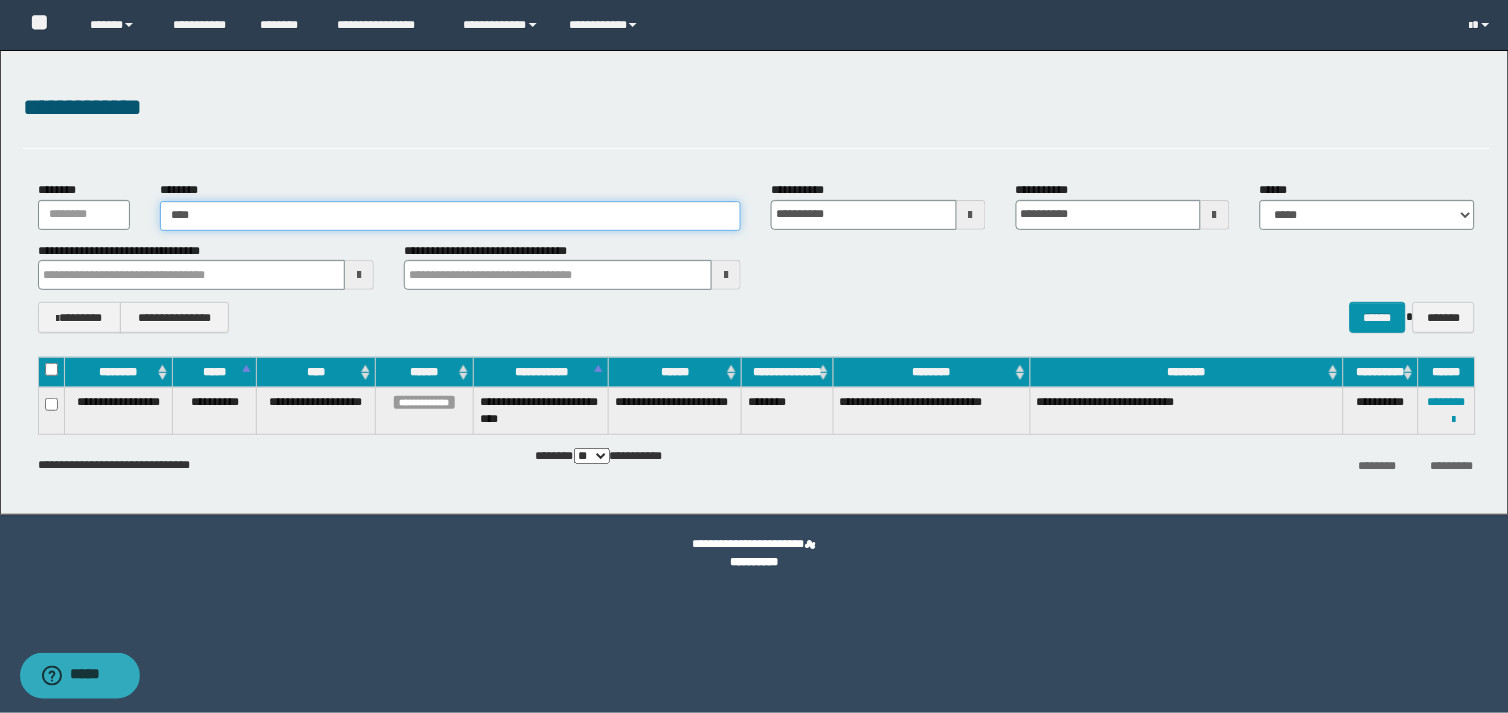 type on "*****" 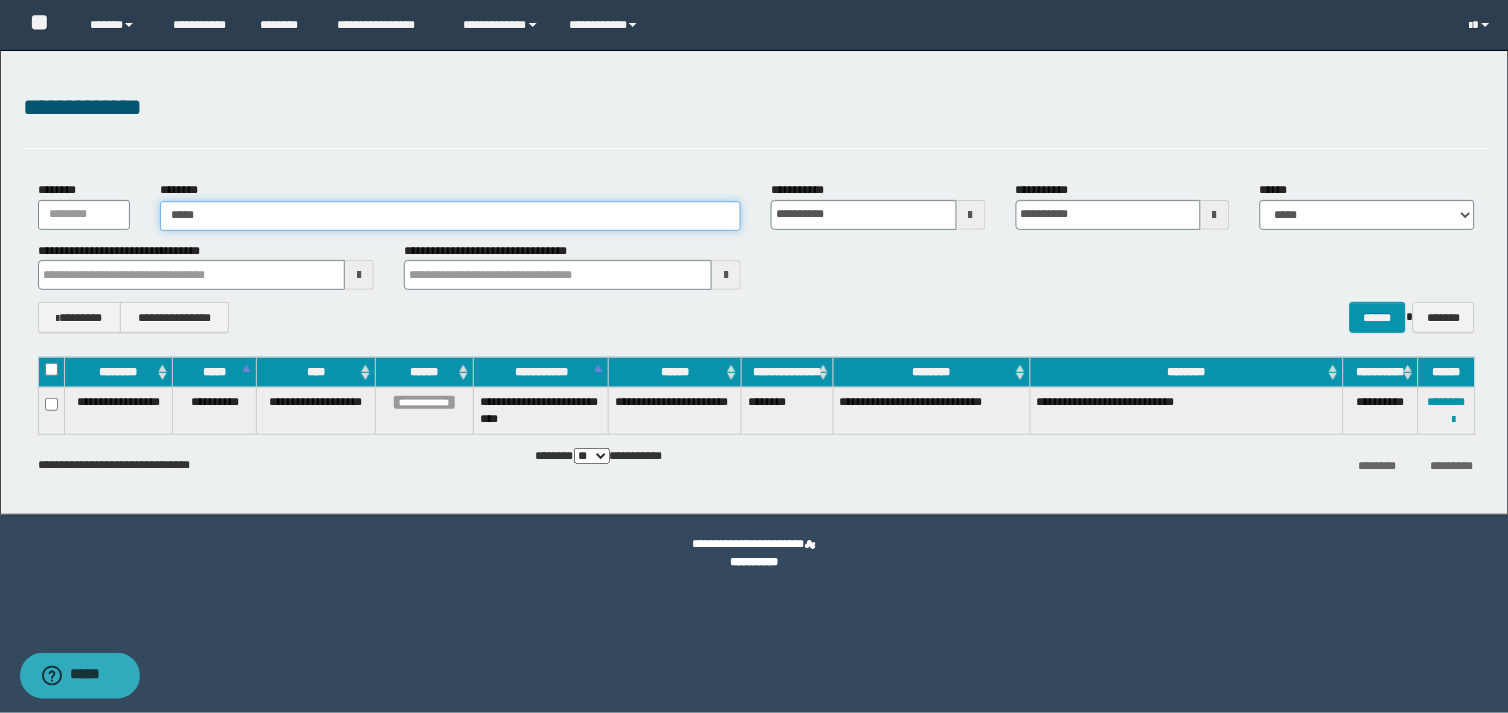 type on "*****" 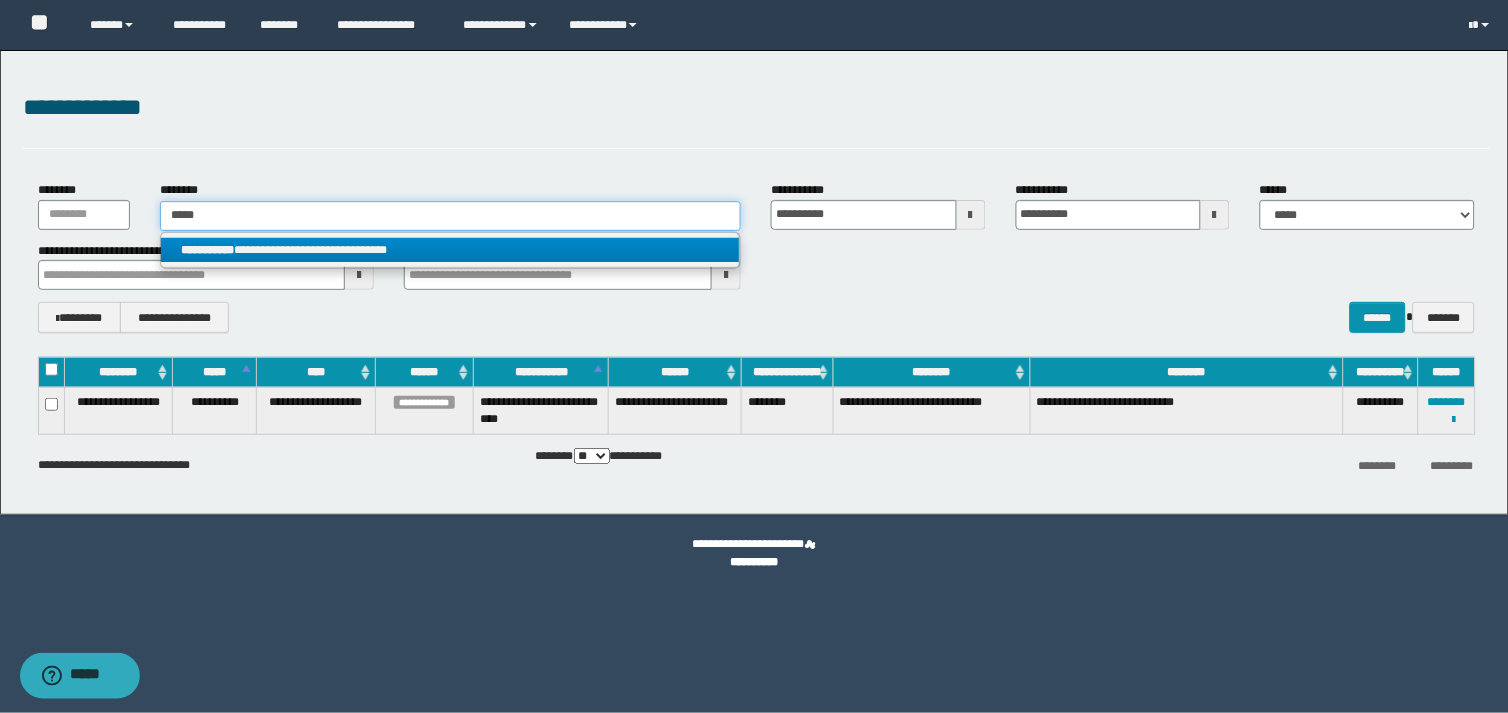 type on "*****" 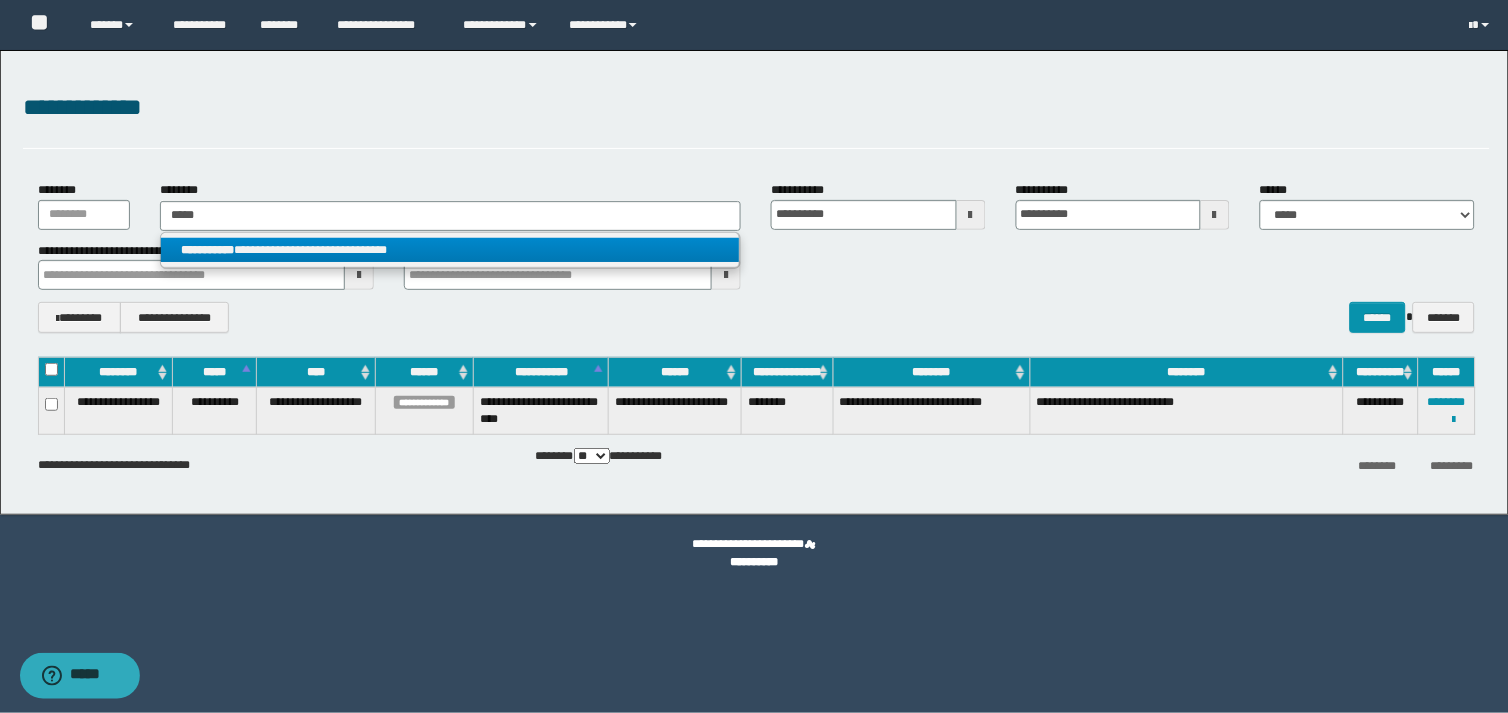 click on "**********" at bounding box center [207, 250] 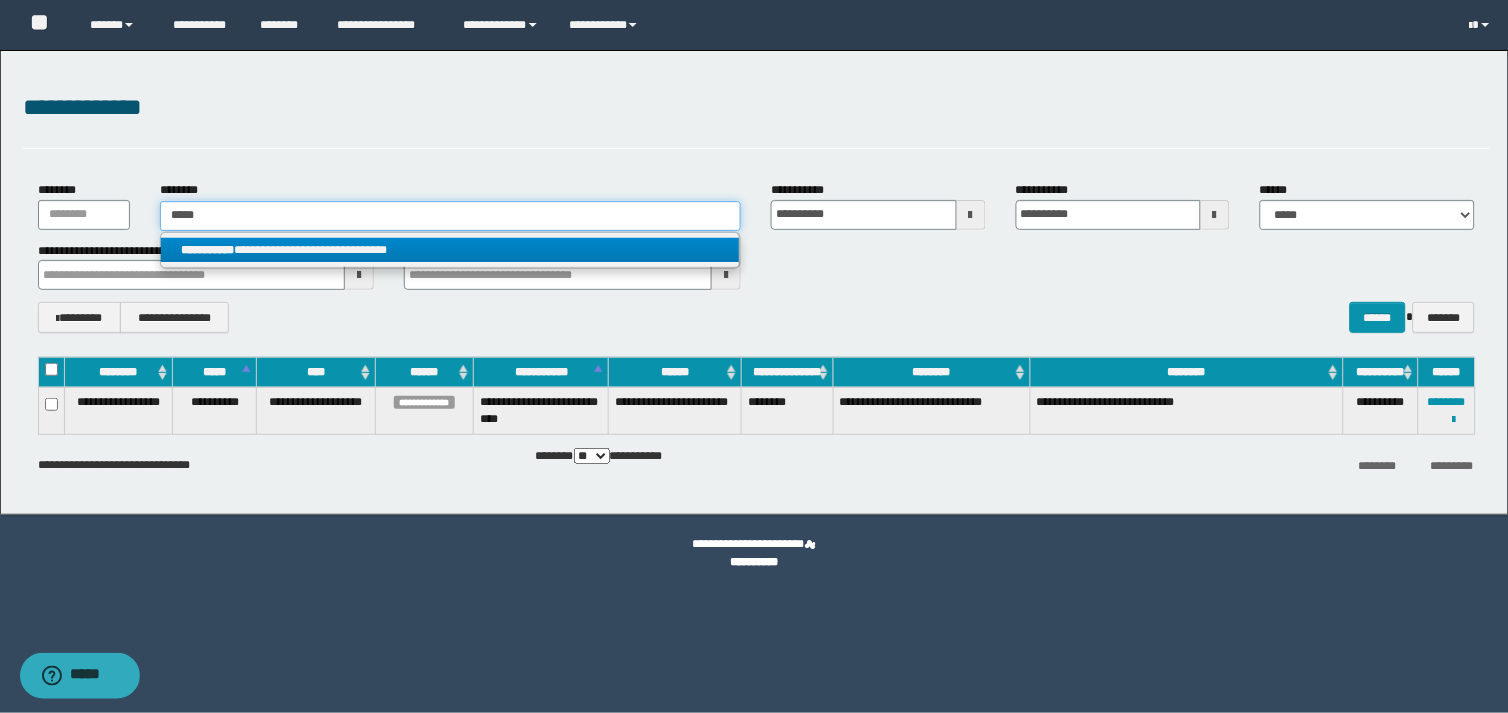 type 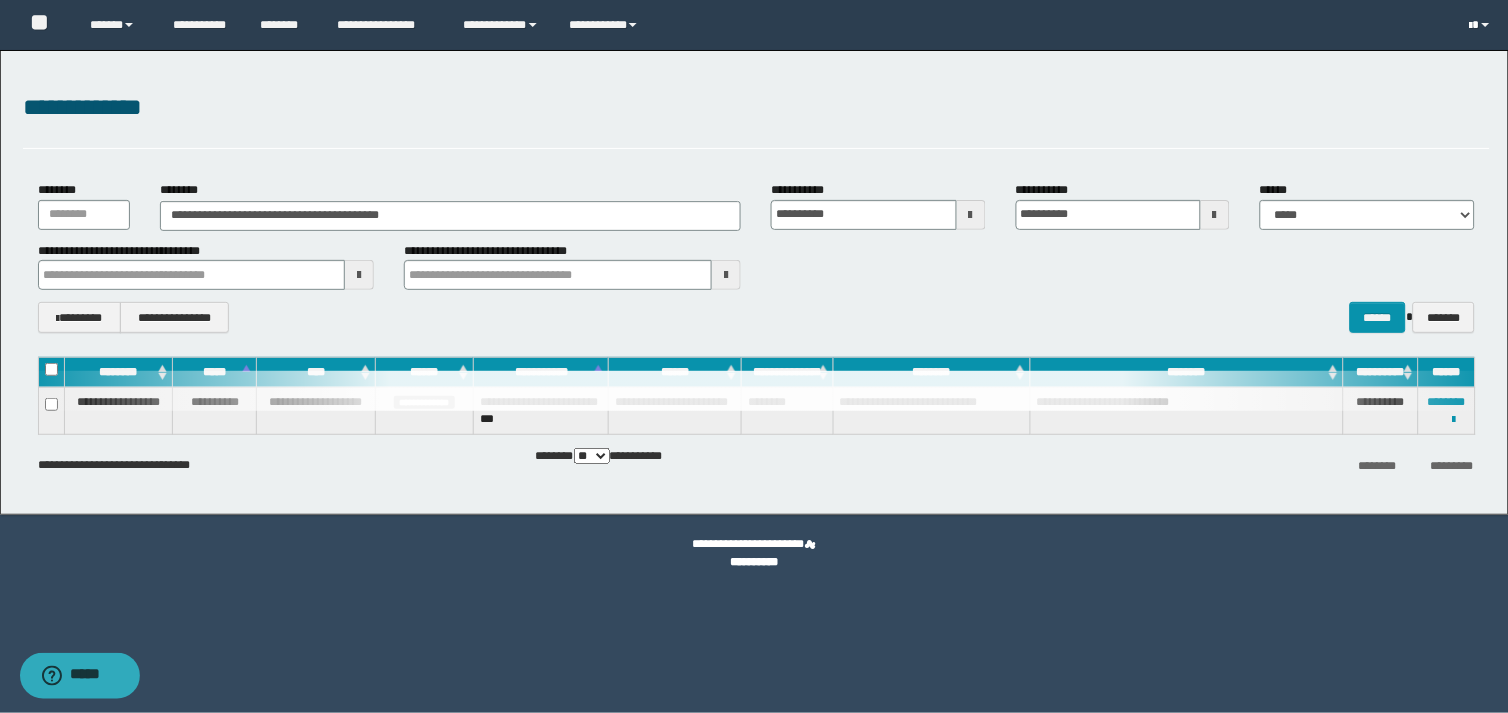 click at bounding box center (1482, 25) 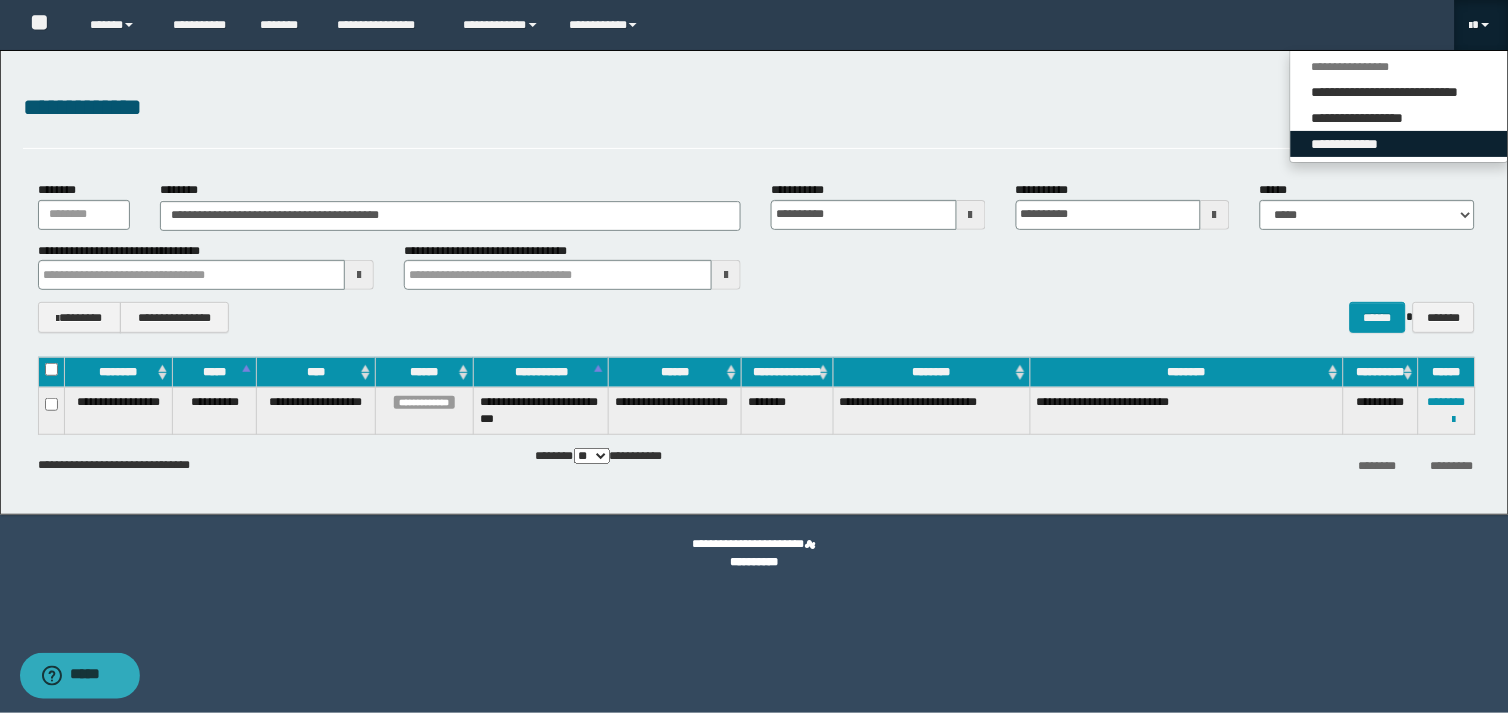 click on "**********" at bounding box center [1399, 144] 